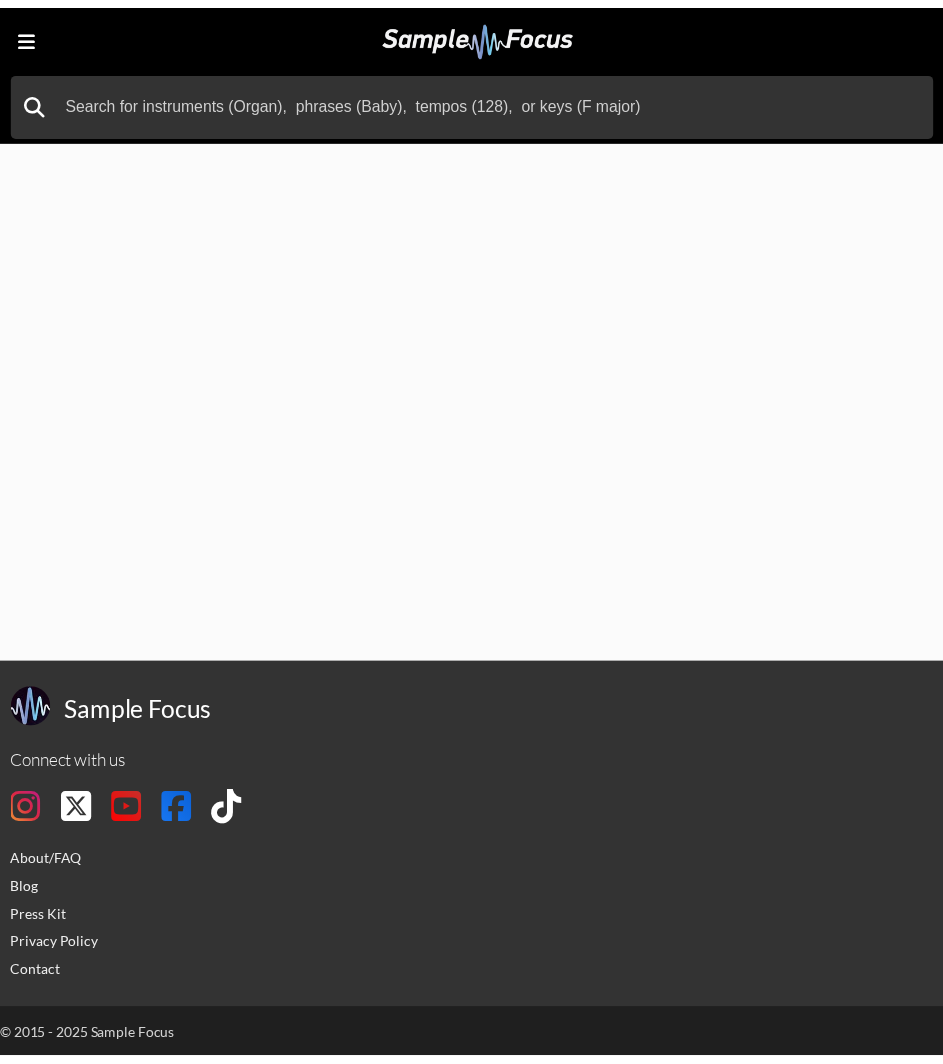 scroll, scrollTop: 0, scrollLeft: 0, axis: both 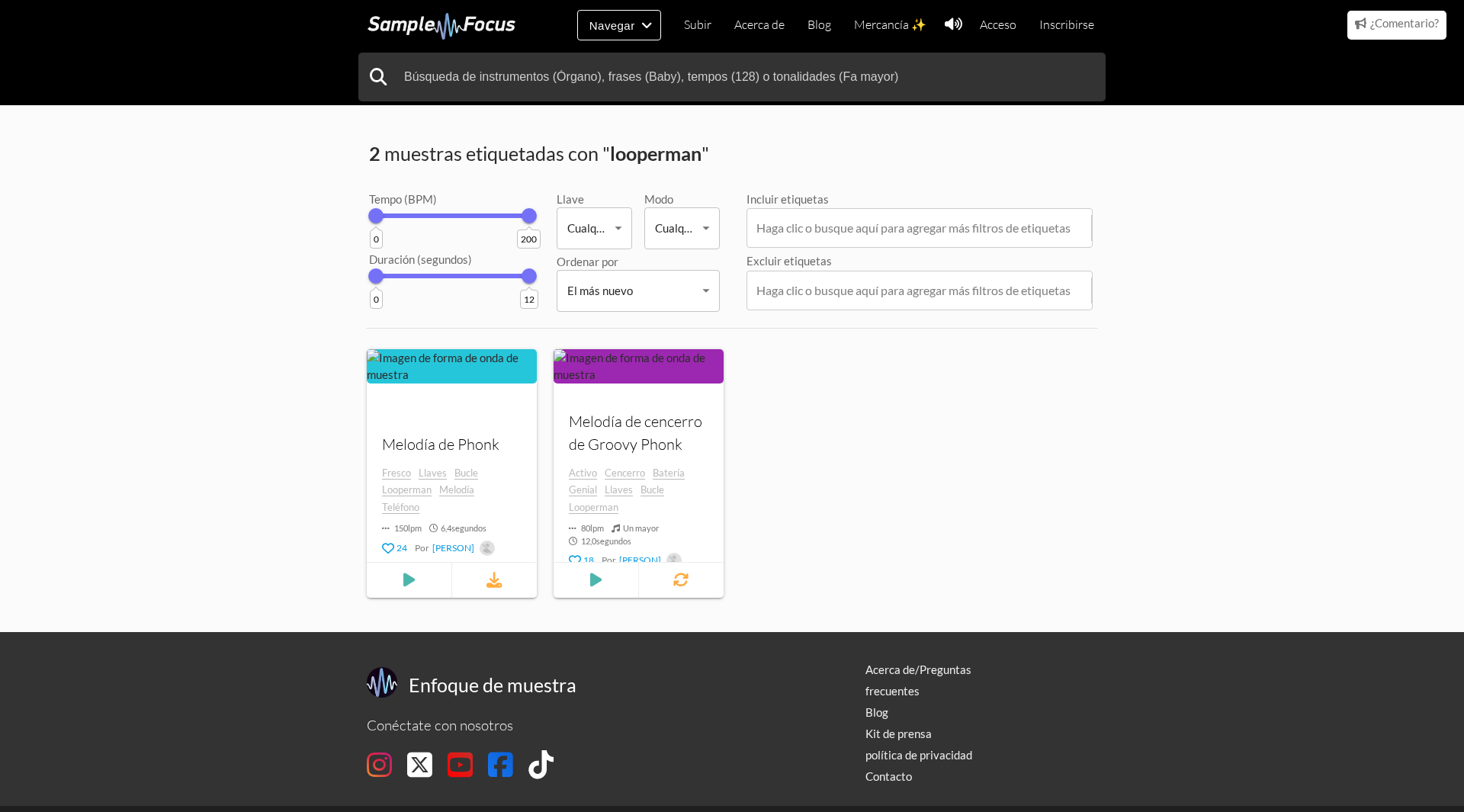 click on "Navegar
Subir
Acerca de
Blog
Mercancía ✨
Acceso
Inscribirse
Categorías
Etiquetas
Colecciones
Subir
Acerca de
Blog
Mercancía ✨
Acceso
Inscribirse
2    muestras etiquetadas con    "  looperman  " Tempo (BPM) 0 200 Duración (segundos) 0 12 Llave Cualquier Any ​ Modo Cualquier Any ​ Ordenar por El más nuevo Newest ​ Incluir etiquetas Haga clic o busque aquí para agregar más filtros de etiquetas Excluir etiquetas audio elemento. Fresco" at bounding box center [732, 422] 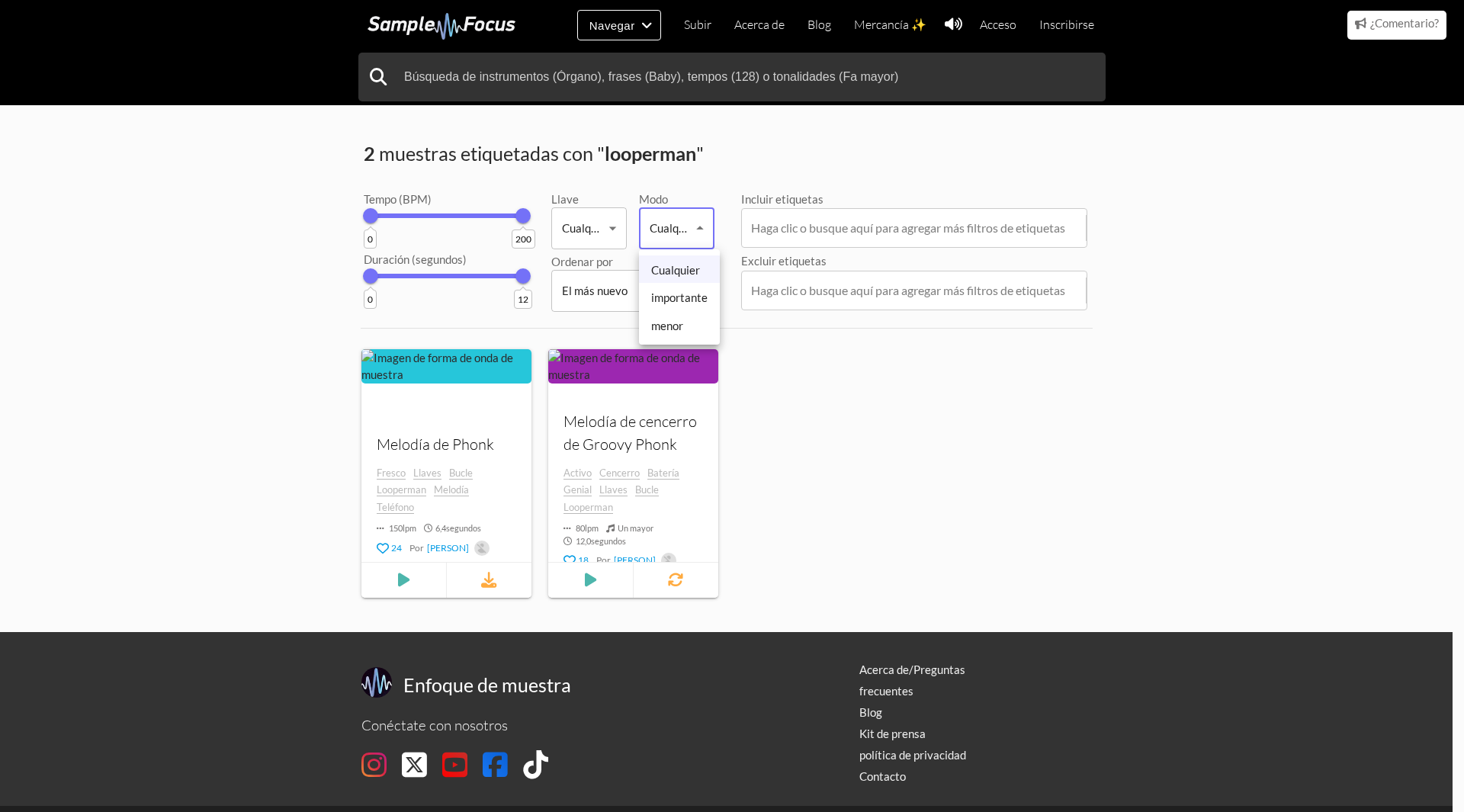 click at bounding box center (732, 406) 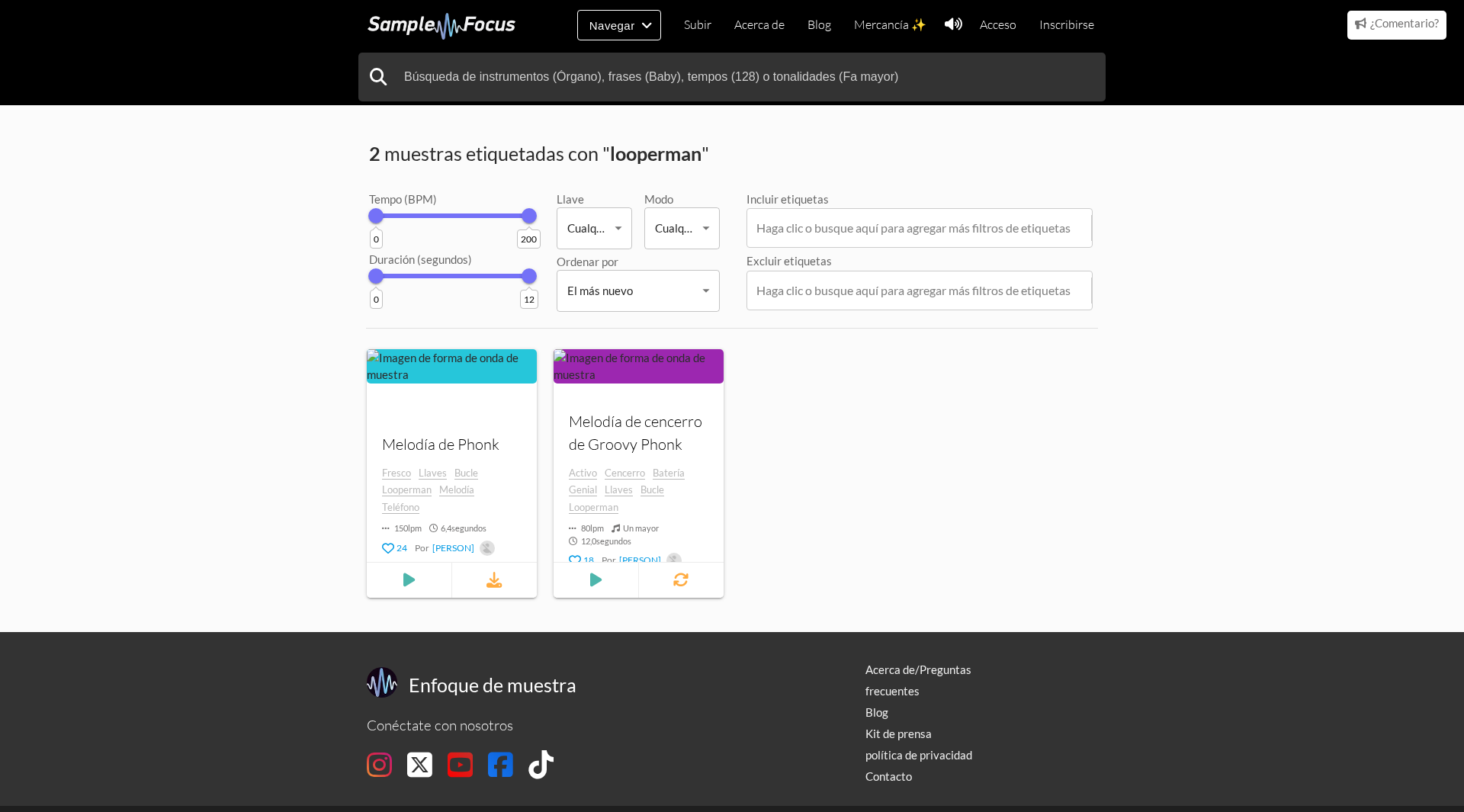 click on "Navegar
Subir
Acerca de
Blog
Mercancía ✨
Acceso
Inscribirse
Categorías
Etiquetas
Colecciones
Subir
Acerca de
Blog
Mercancía ✨
Acceso
Inscribirse
2    muestras etiquetadas con    "  looperman  " Tempo (BPM) 0 200 Duración (segundos) 0 12 Llave Cualquier Any ​ Modo Cualquier Any ​ Ordenar por El más nuevo Newest ​ Incluir etiquetas Haga clic o busque aquí para agregar más filtros de etiquetas Excluir etiquetas audio elemento. Fresco" at bounding box center (732, 422) 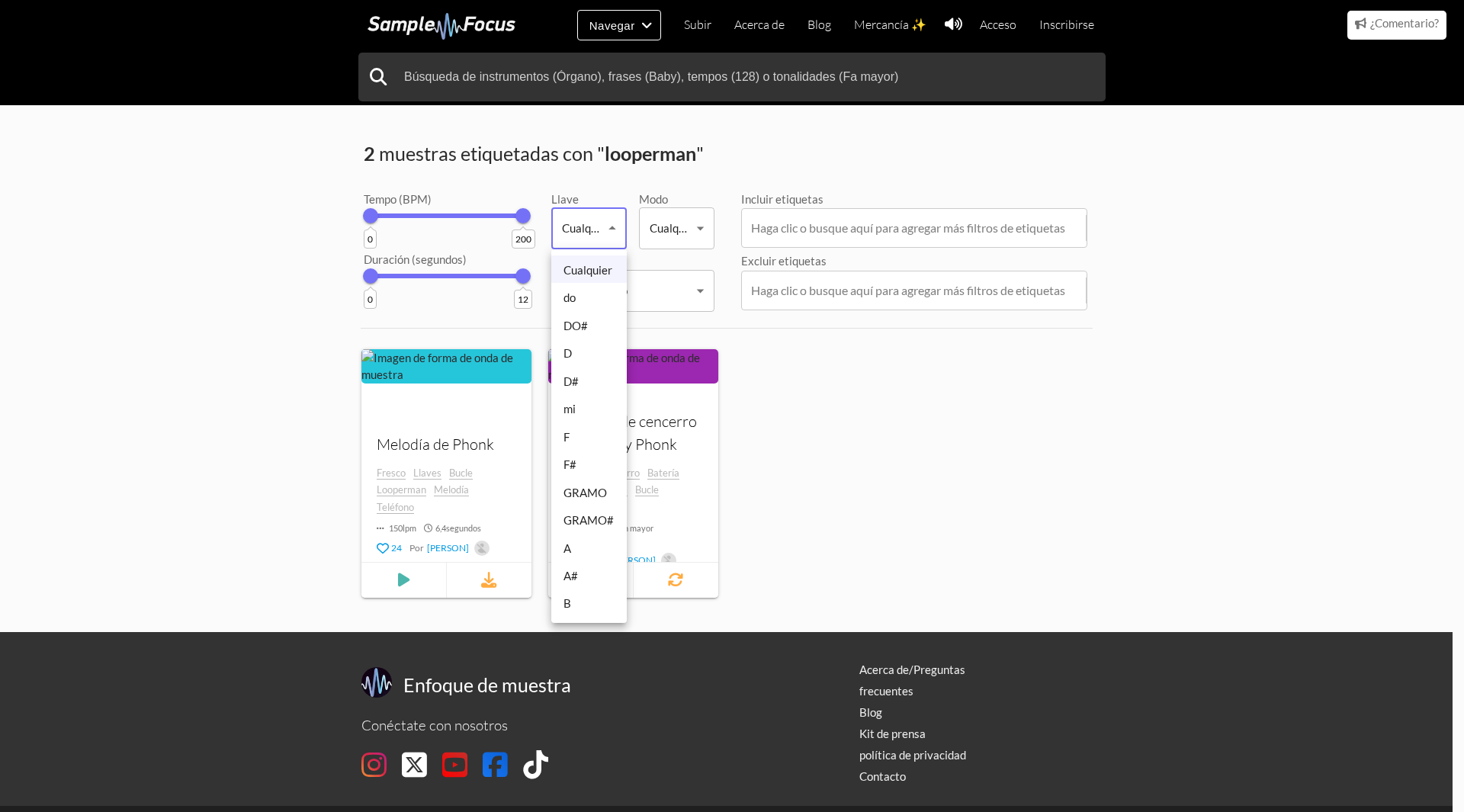 click on "D" at bounding box center [589, 352] 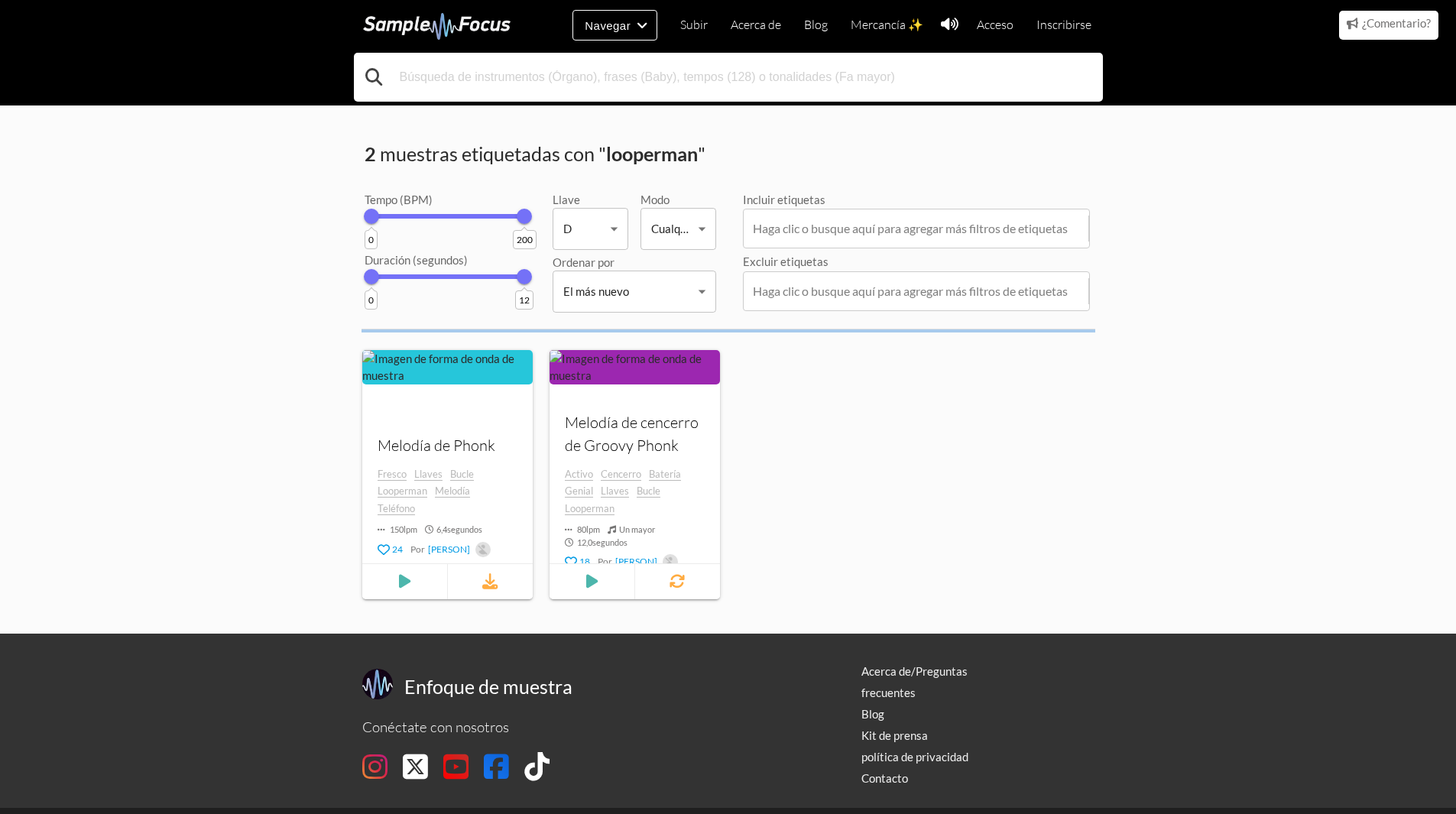 click at bounding box center (728, 77) 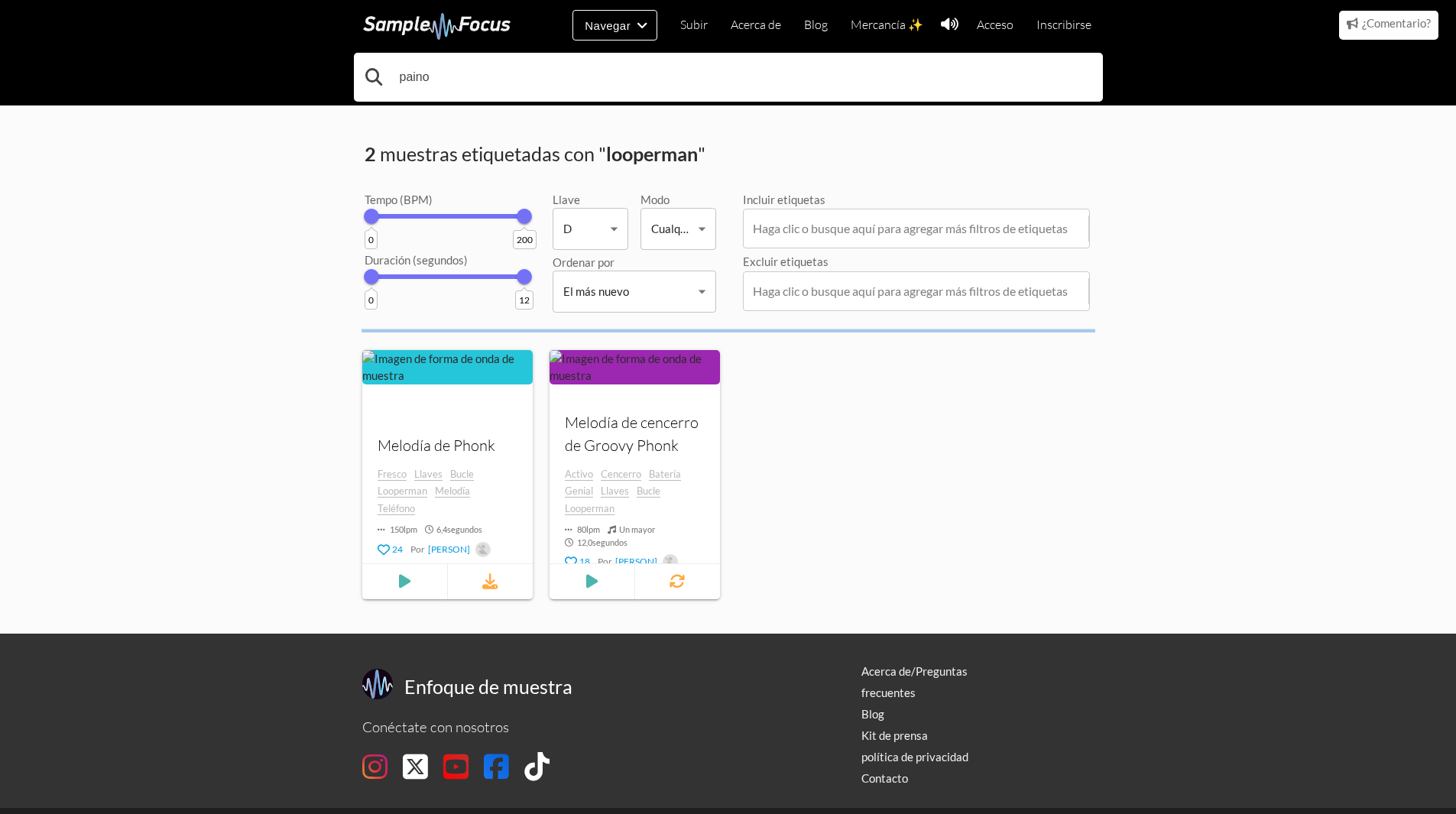 type on "paino" 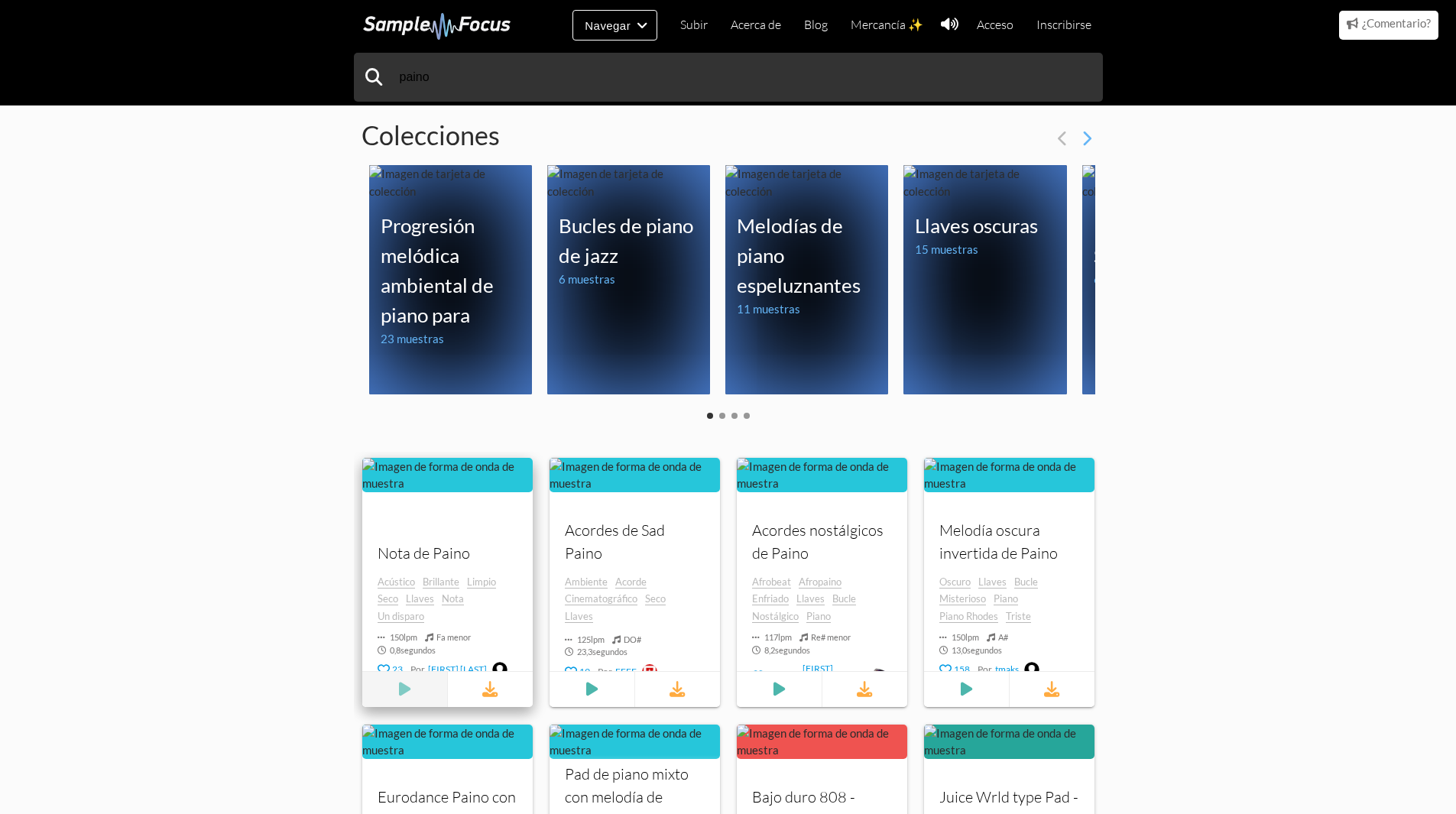 click at bounding box center [404, 689] 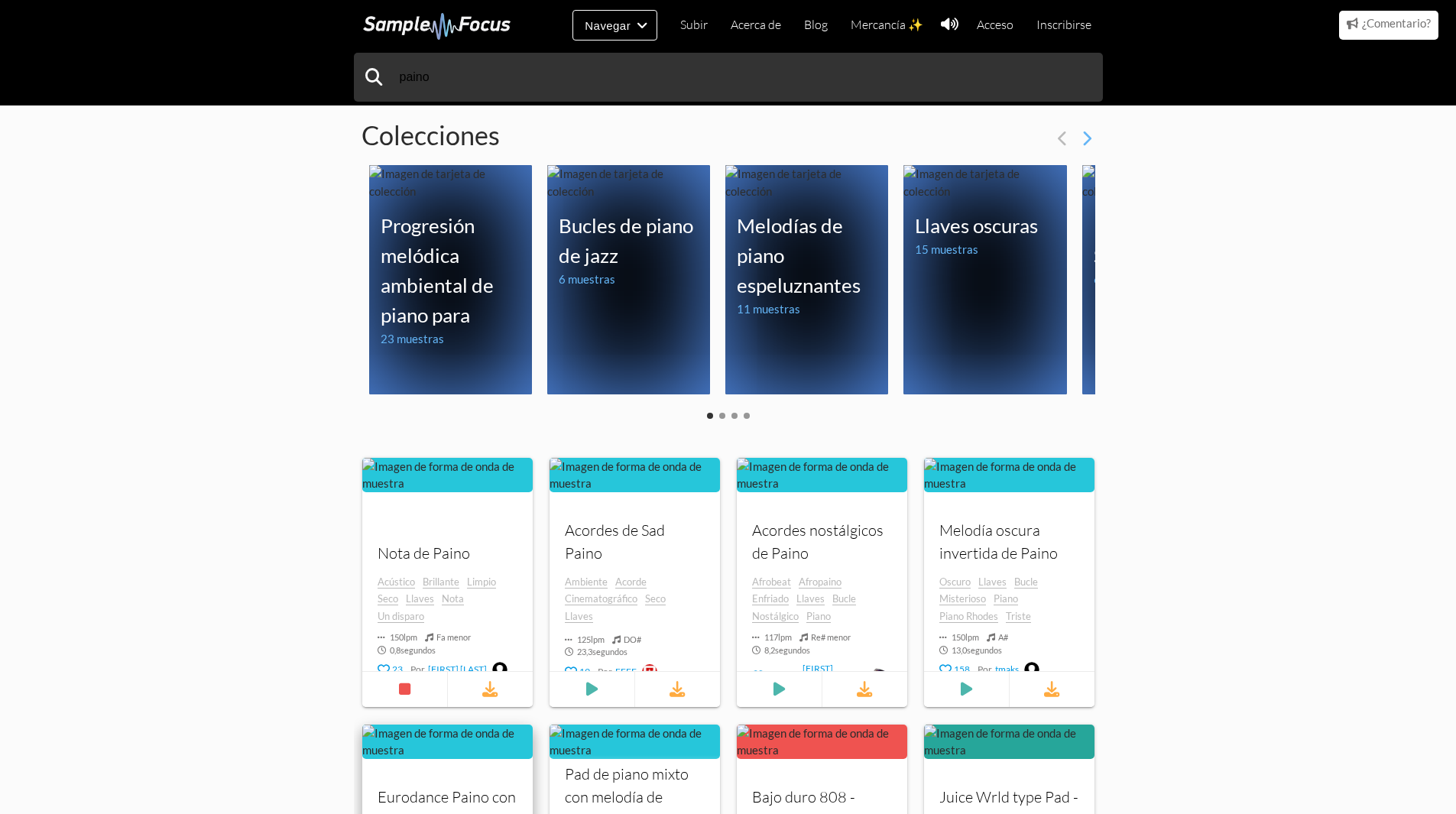scroll, scrollTop: 459, scrollLeft: 0, axis: vertical 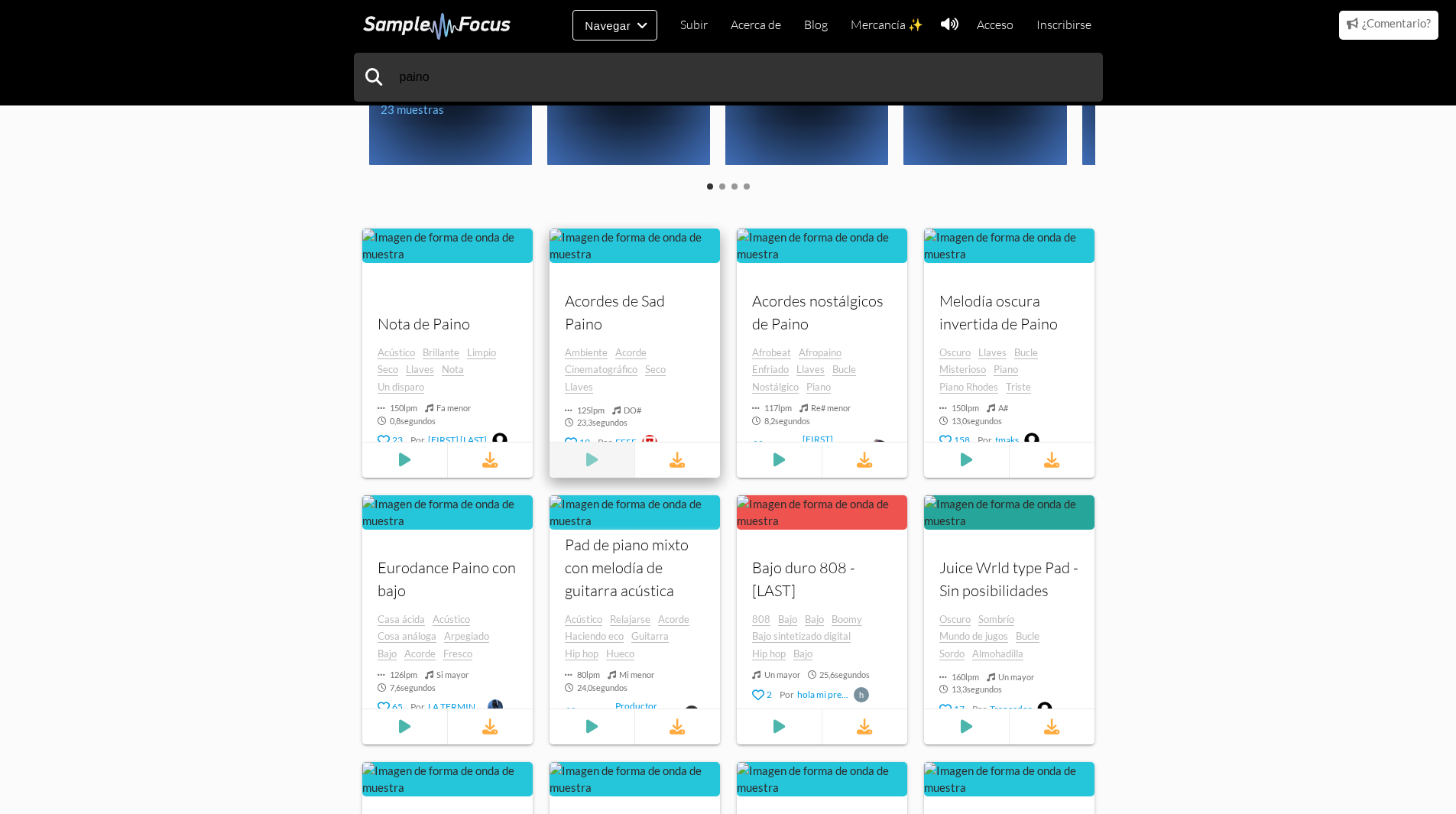 click at bounding box center (404, 460) 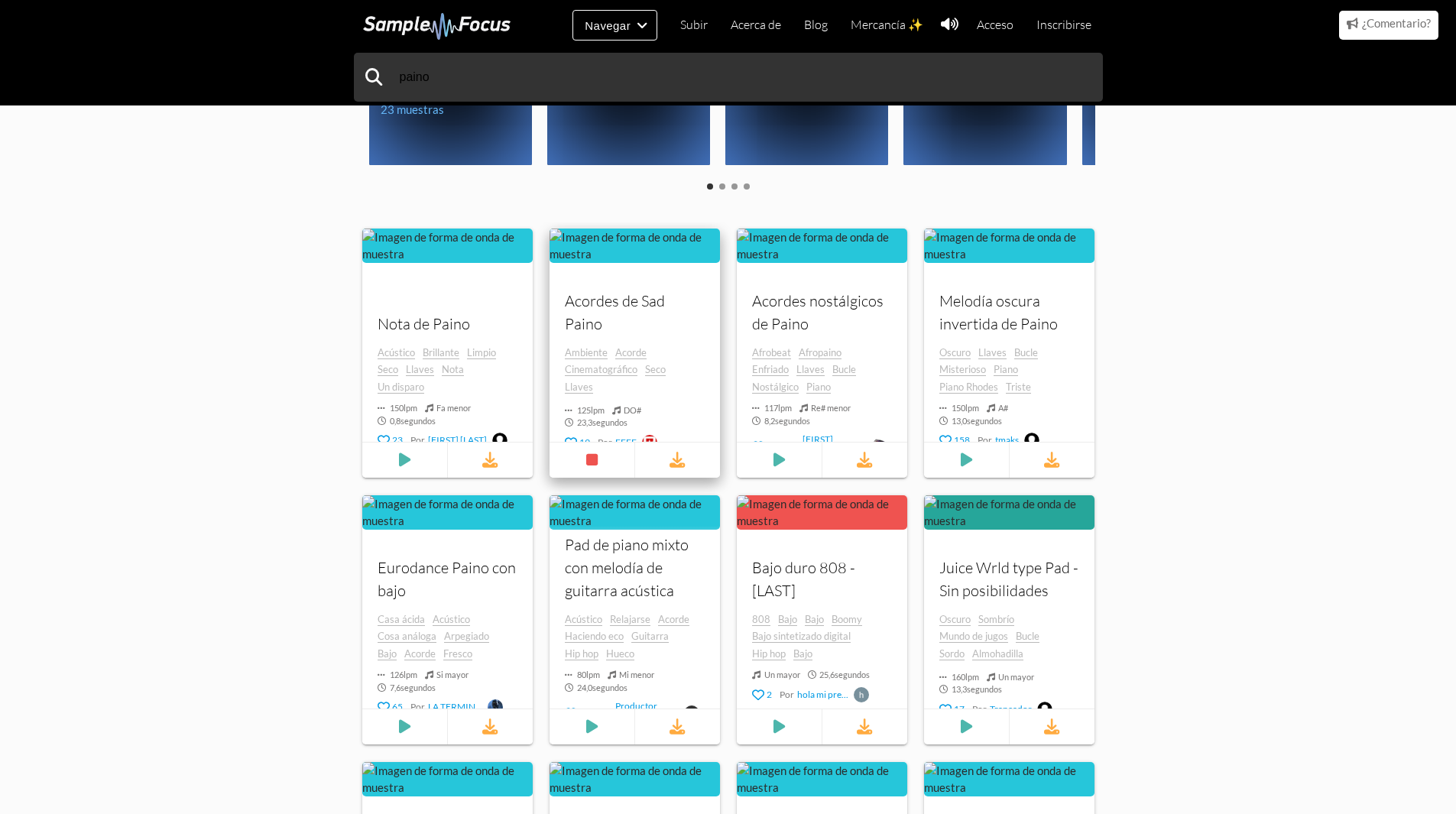 click at bounding box center [550, 286] 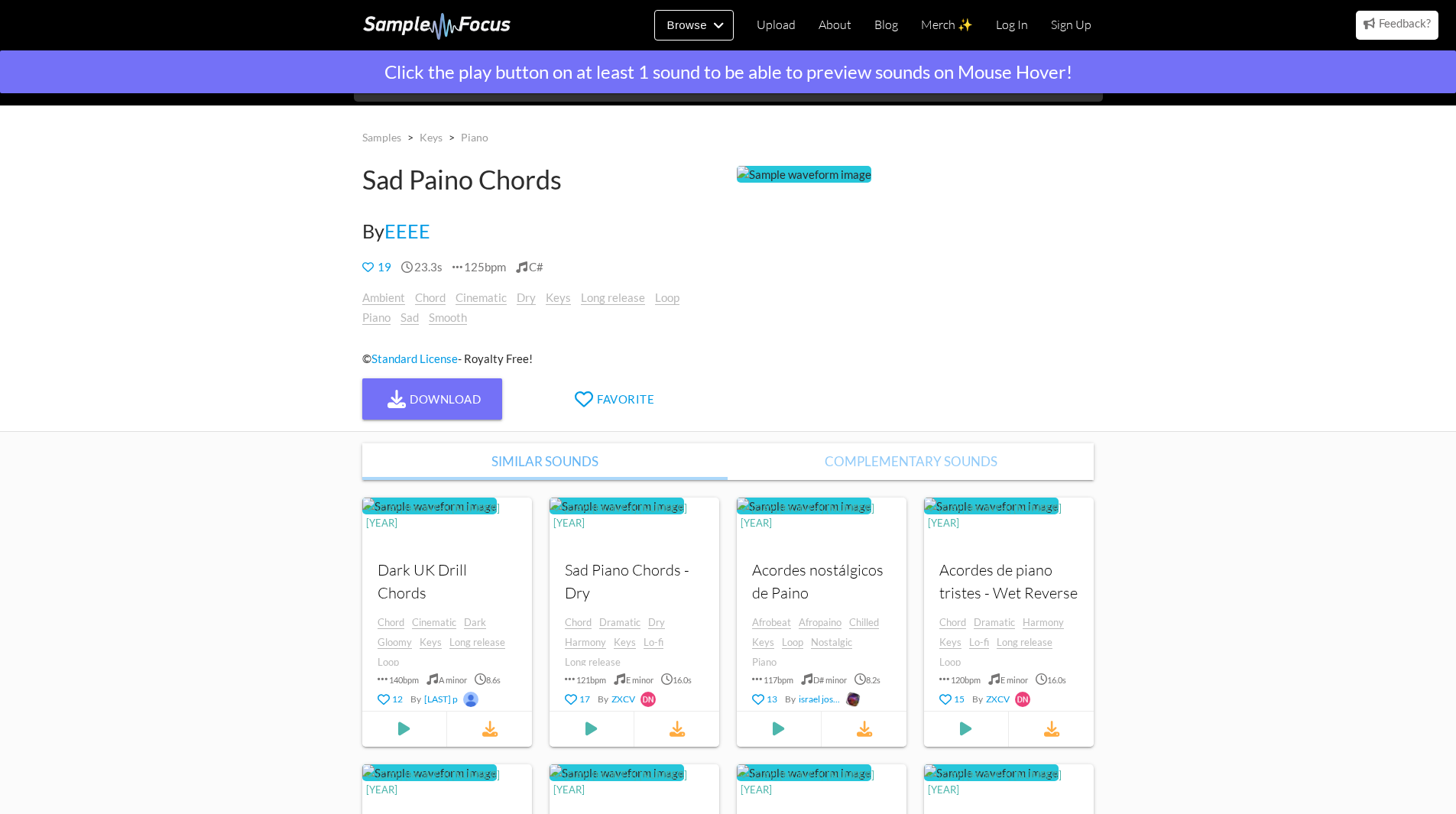 scroll, scrollTop: 0, scrollLeft: 0, axis: both 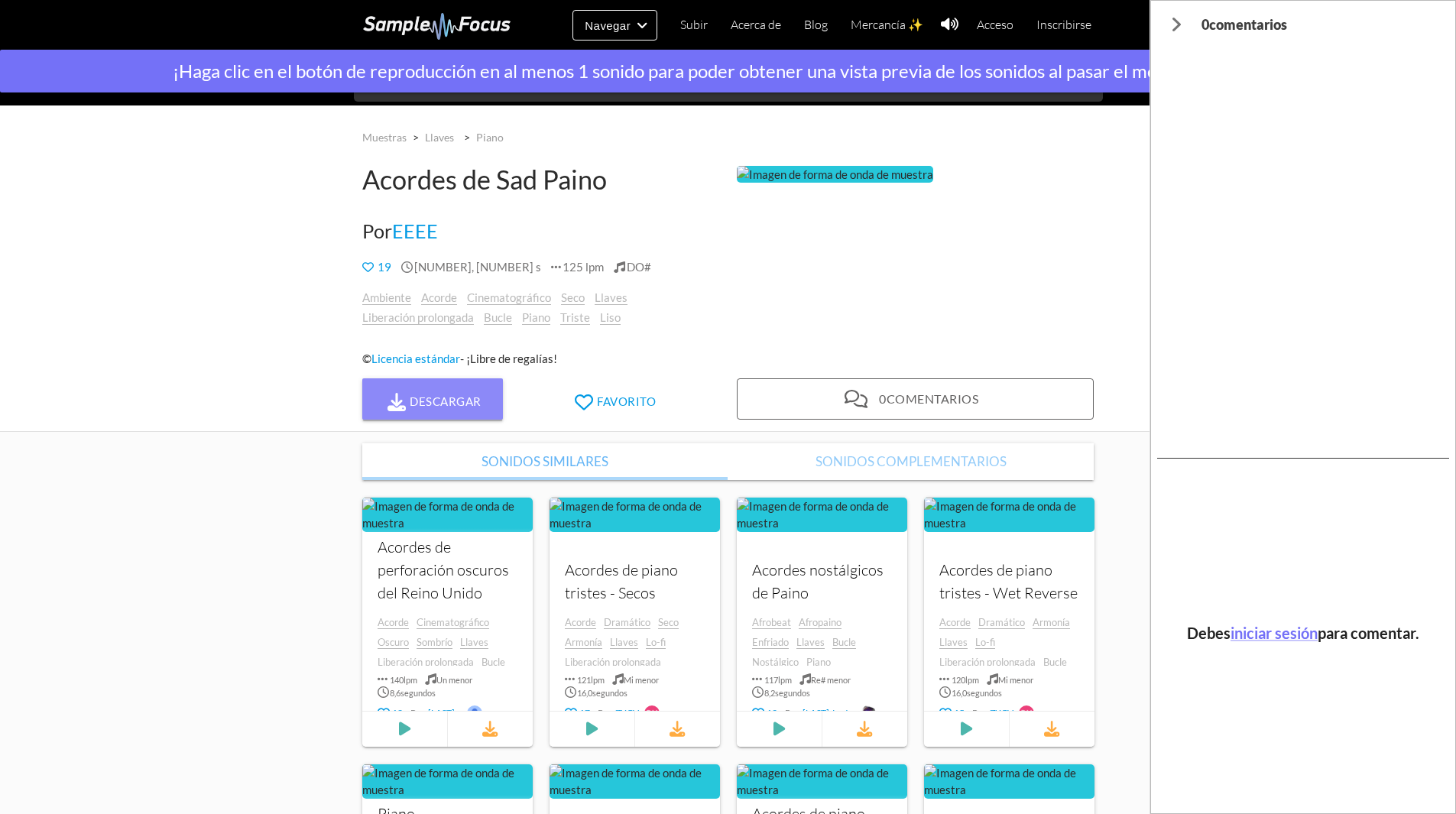click on "Descargar" at bounding box center (433, 399) 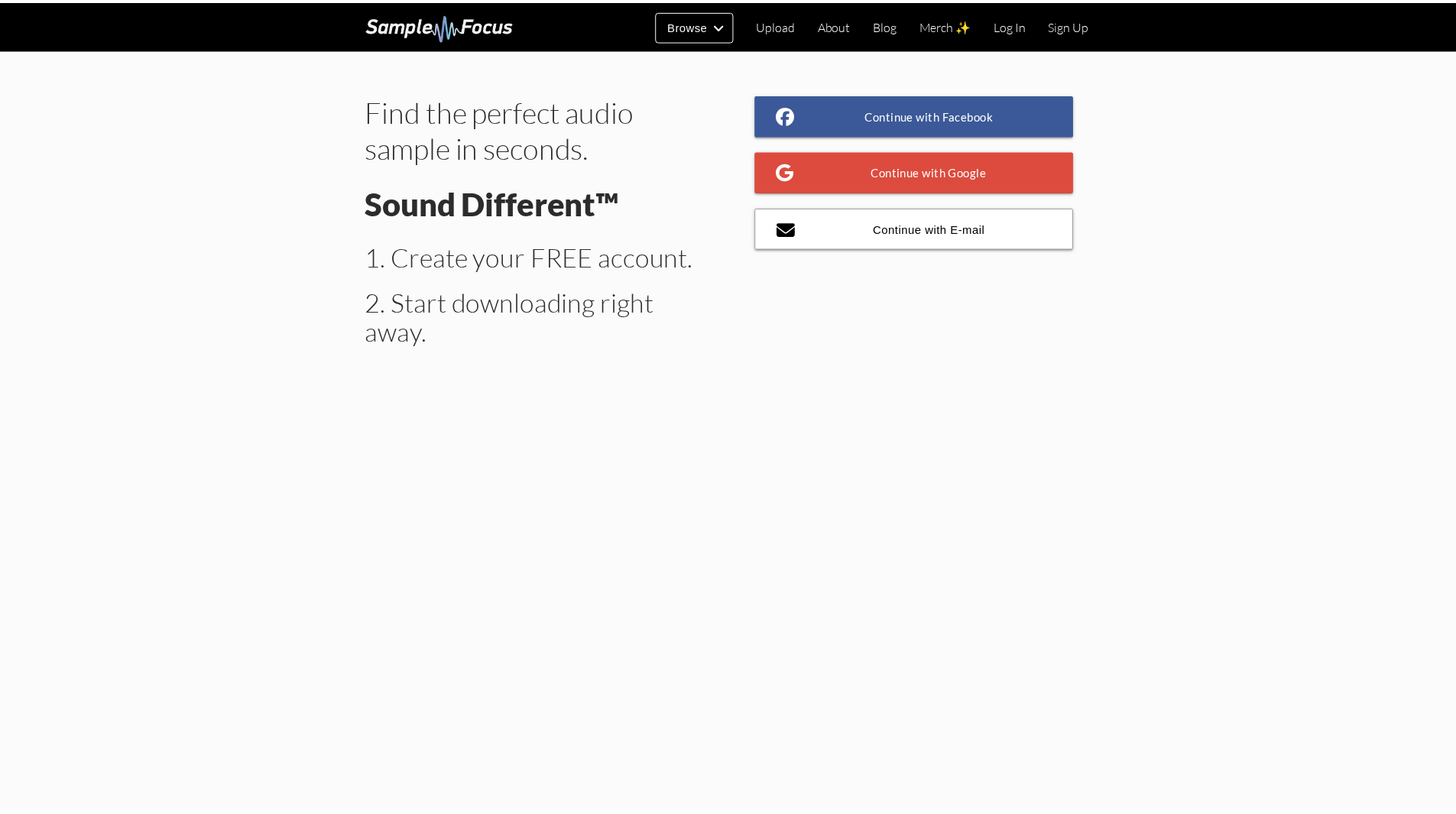 scroll, scrollTop: 0, scrollLeft: 0, axis: both 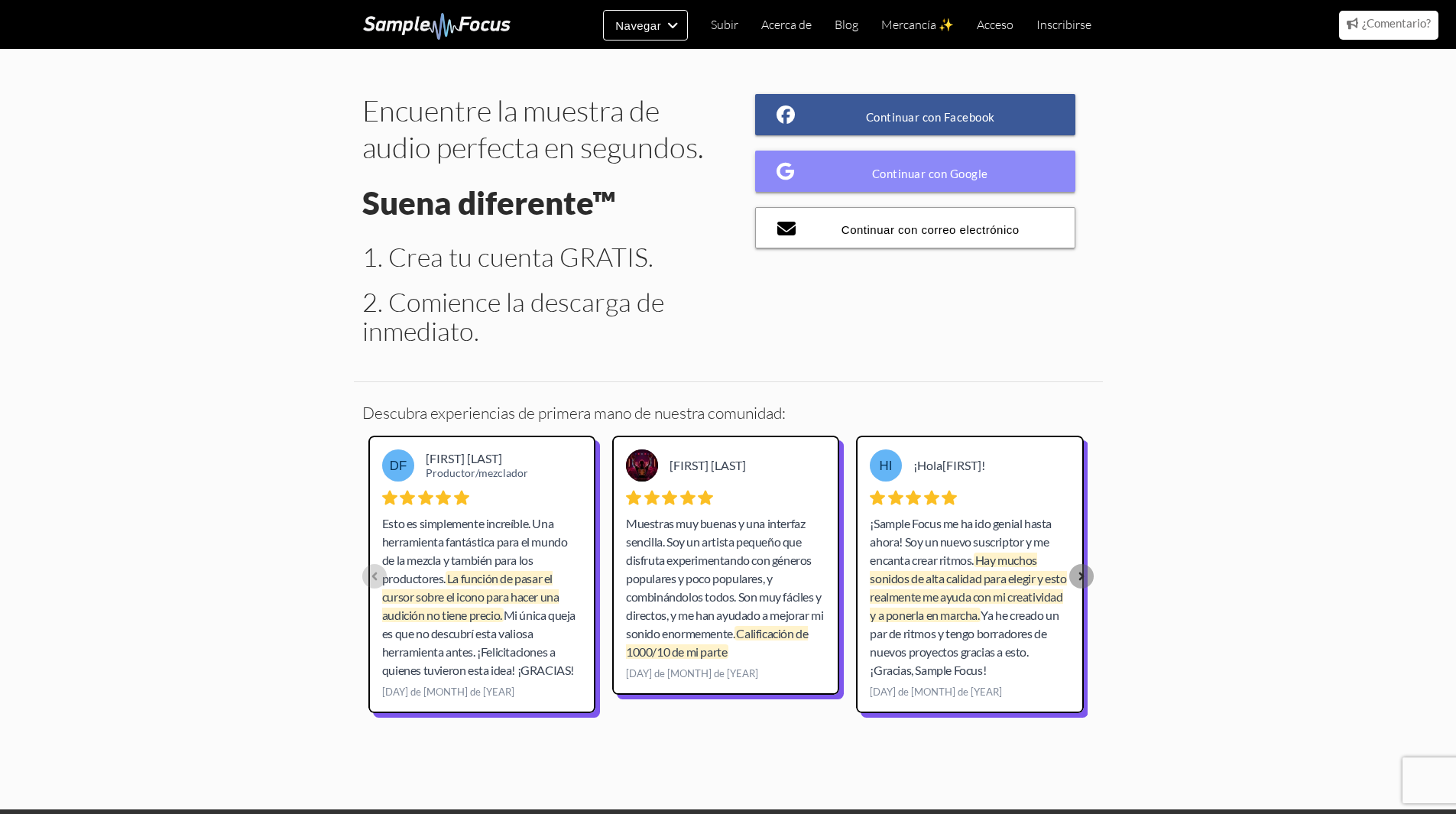 click on "Continuar con Google" at bounding box center [916, 171] 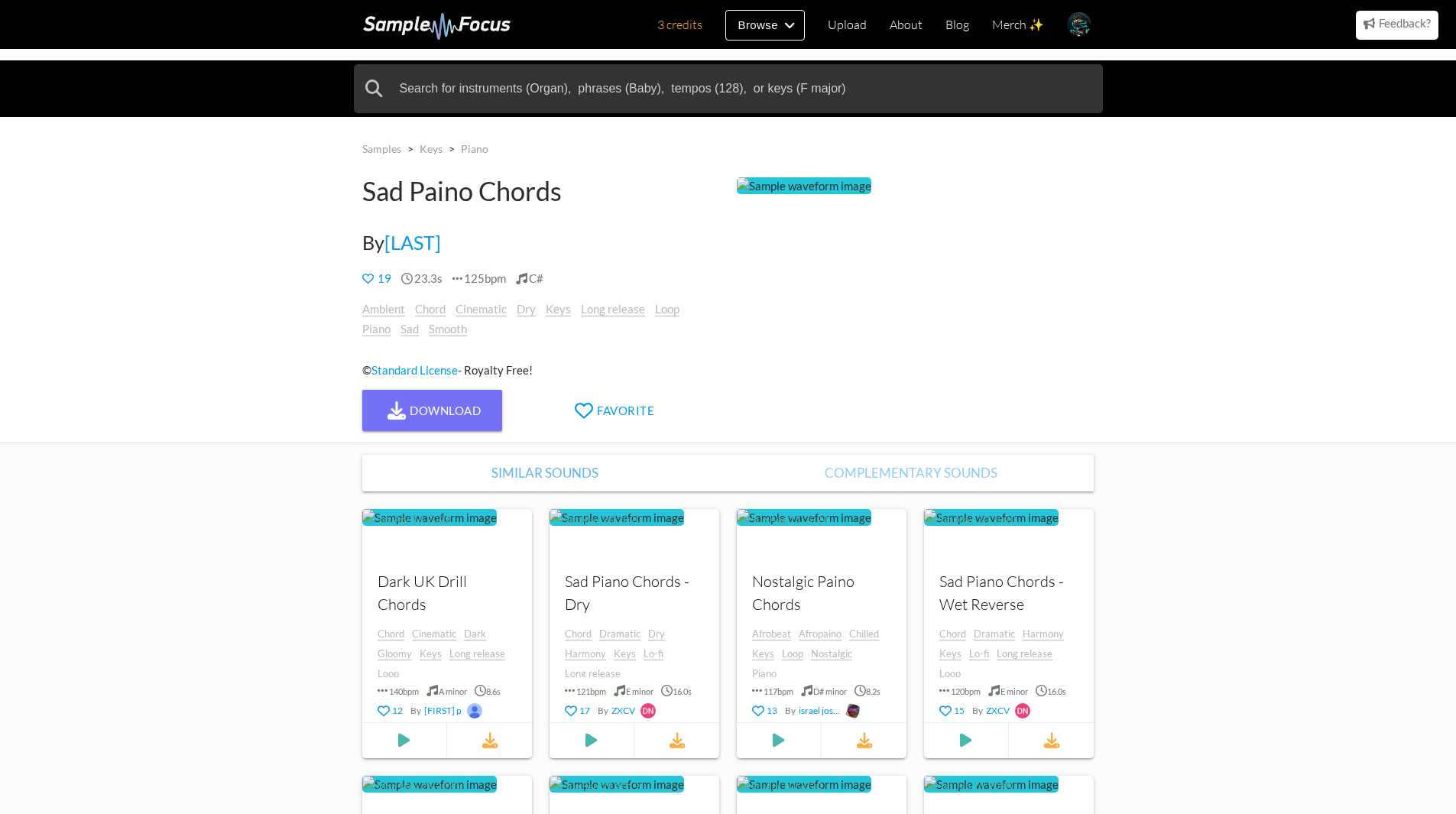 scroll, scrollTop: 0, scrollLeft: 0, axis: both 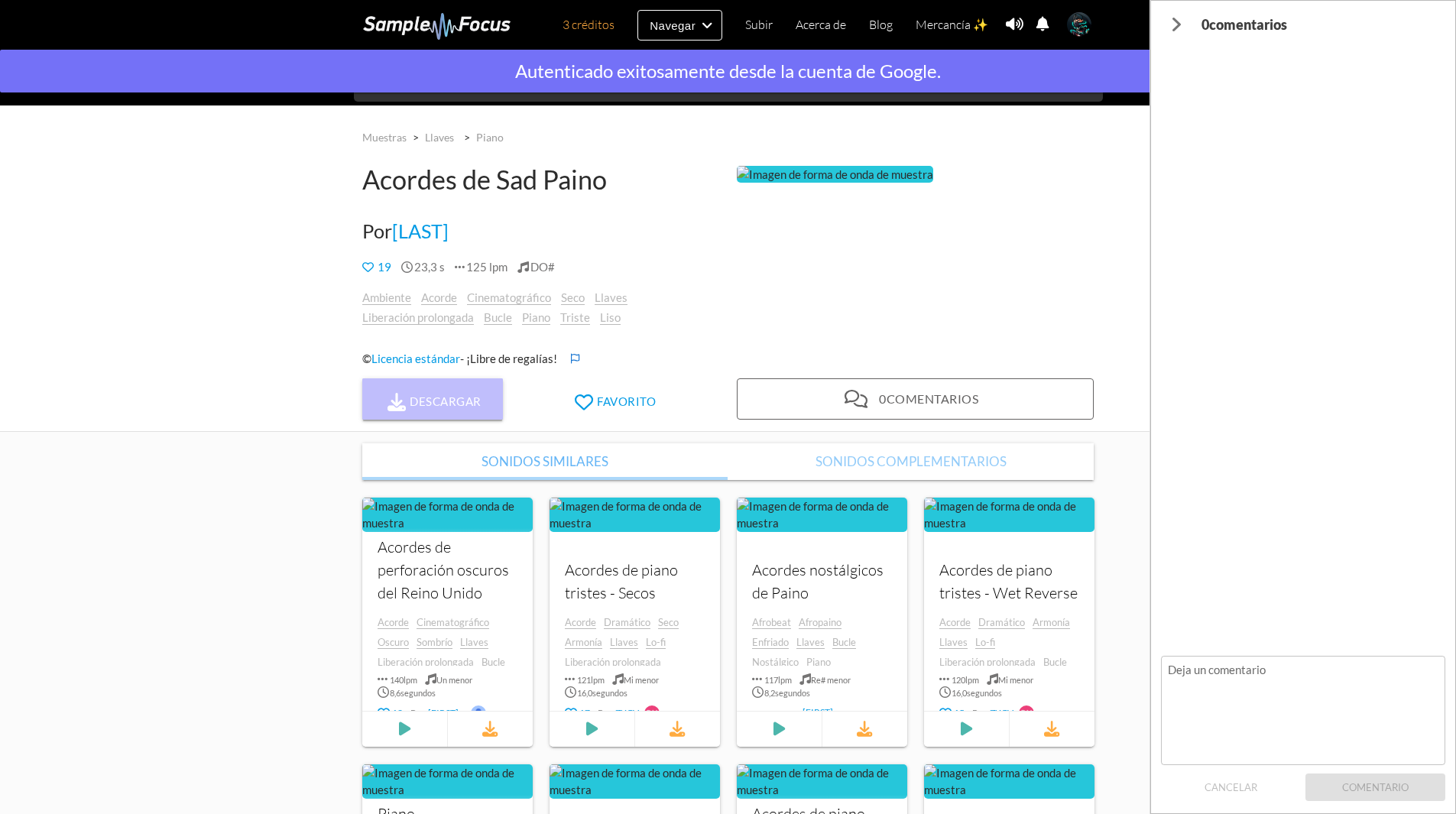 click on "Descargar" at bounding box center [446, 402] 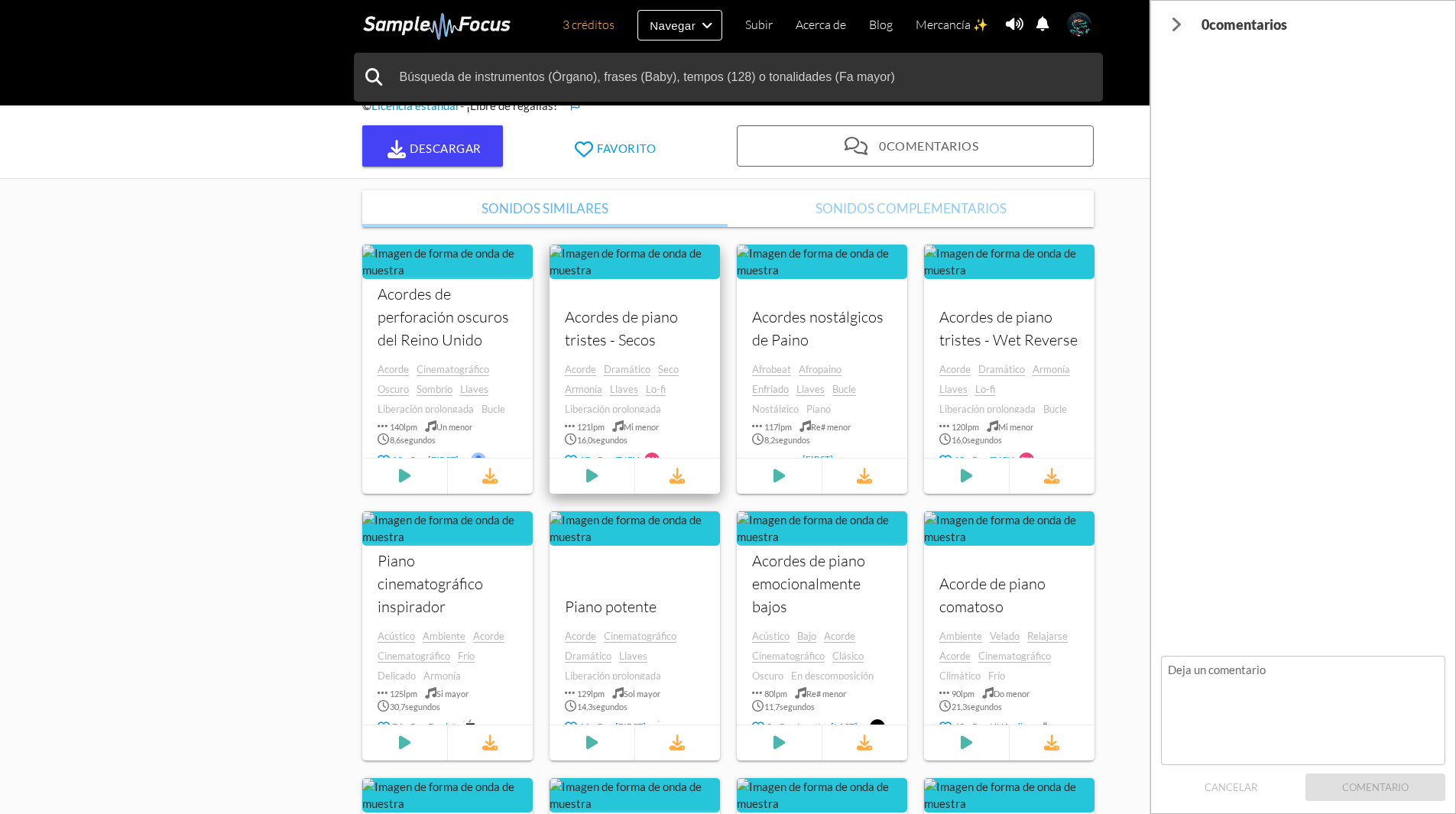 scroll, scrollTop: 0, scrollLeft: 0, axis: both 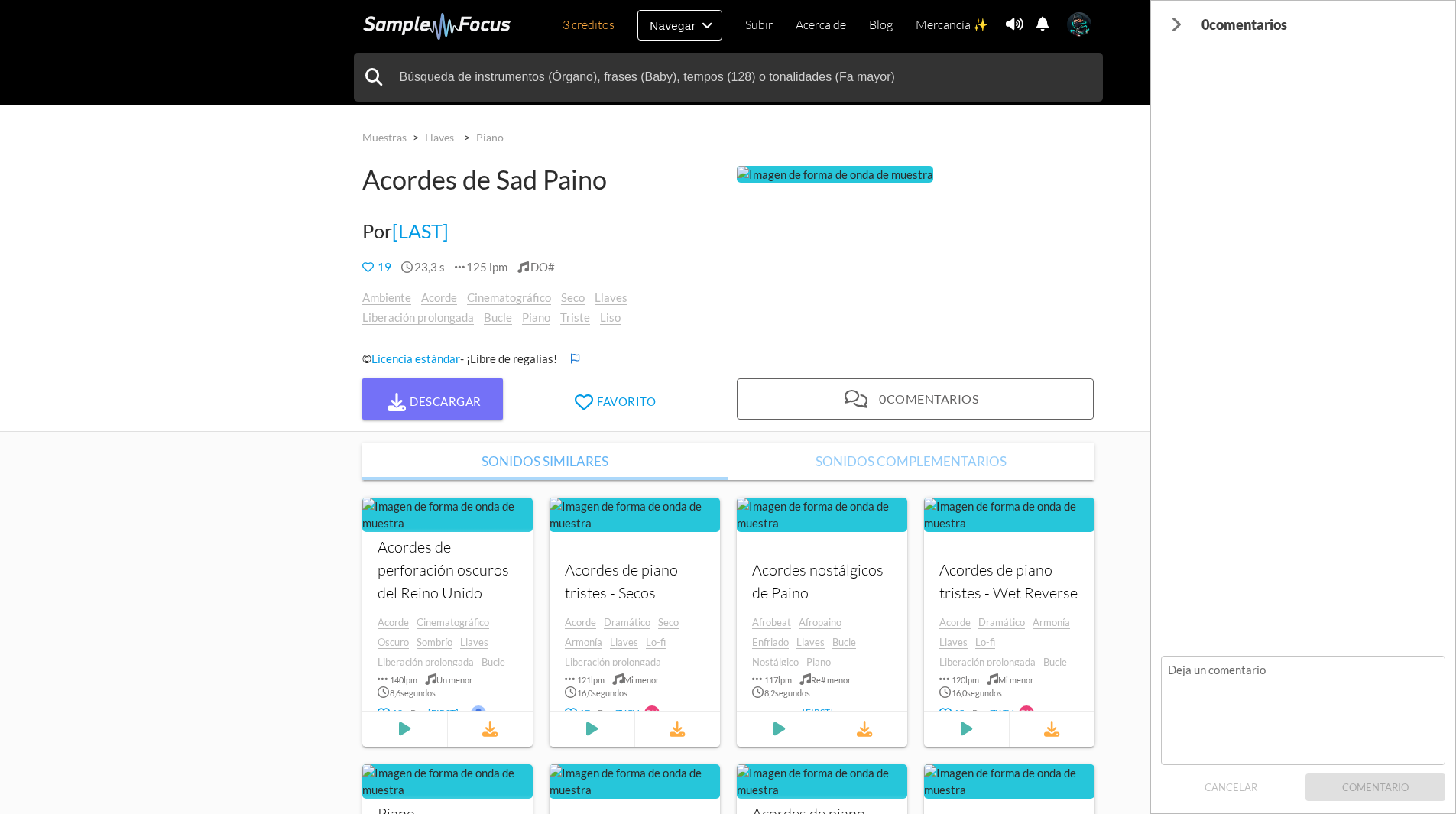 click on "DO#" at bounding box center [384, 267] 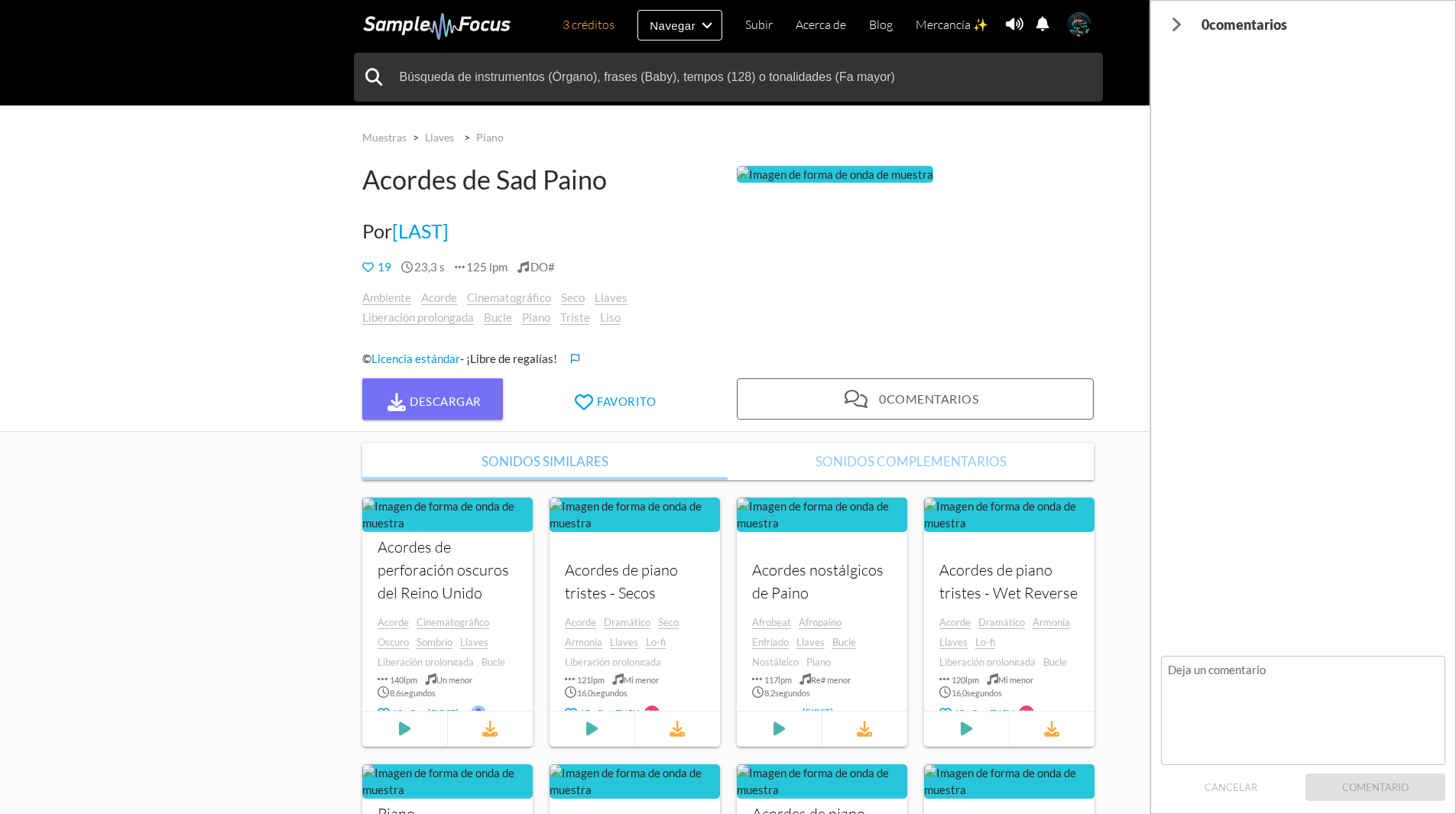 click on "Por [LAST]" at bounding box center [541, 232] 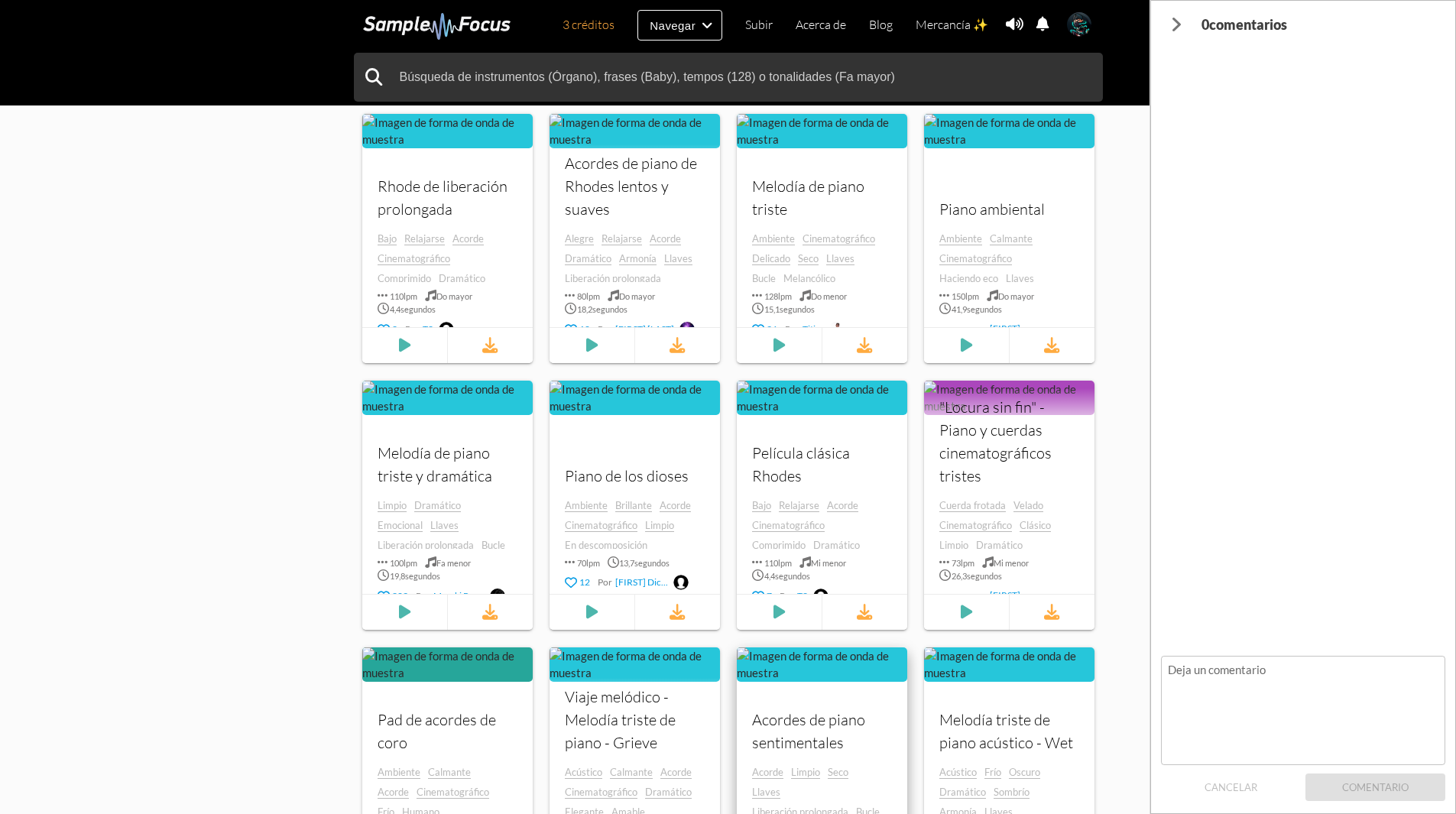 scroll, scrollTop: 1281, scrollLeft: 0, axis: vertical 